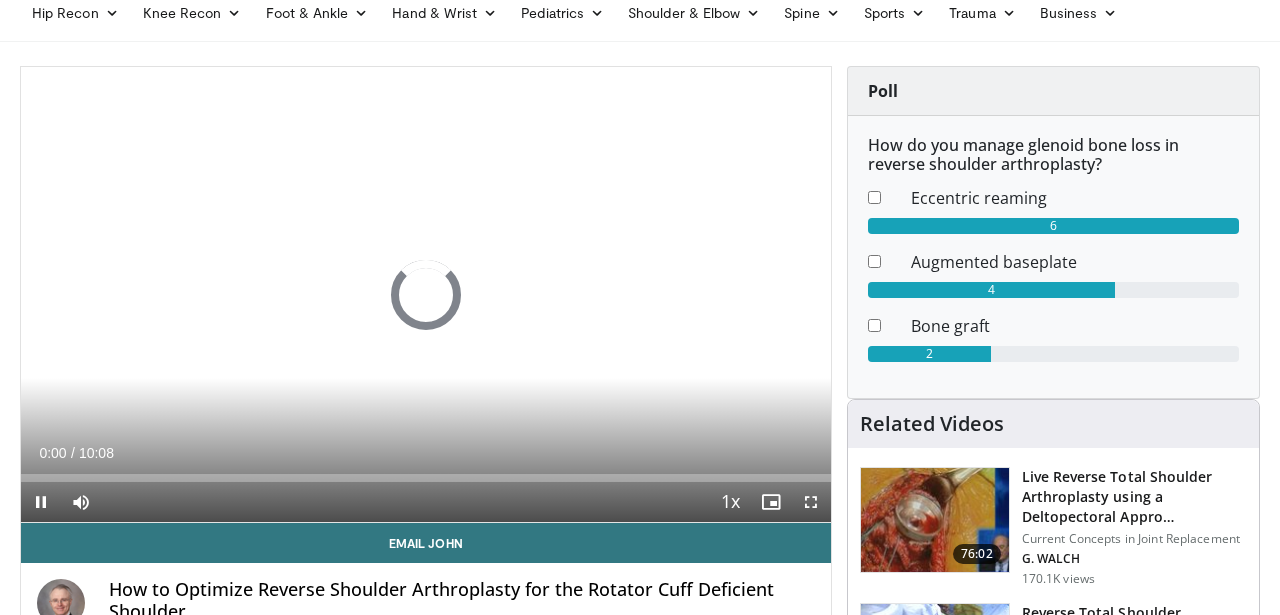 scroll, scrollTop: 88, scrollLeft: 0, axis: vertical 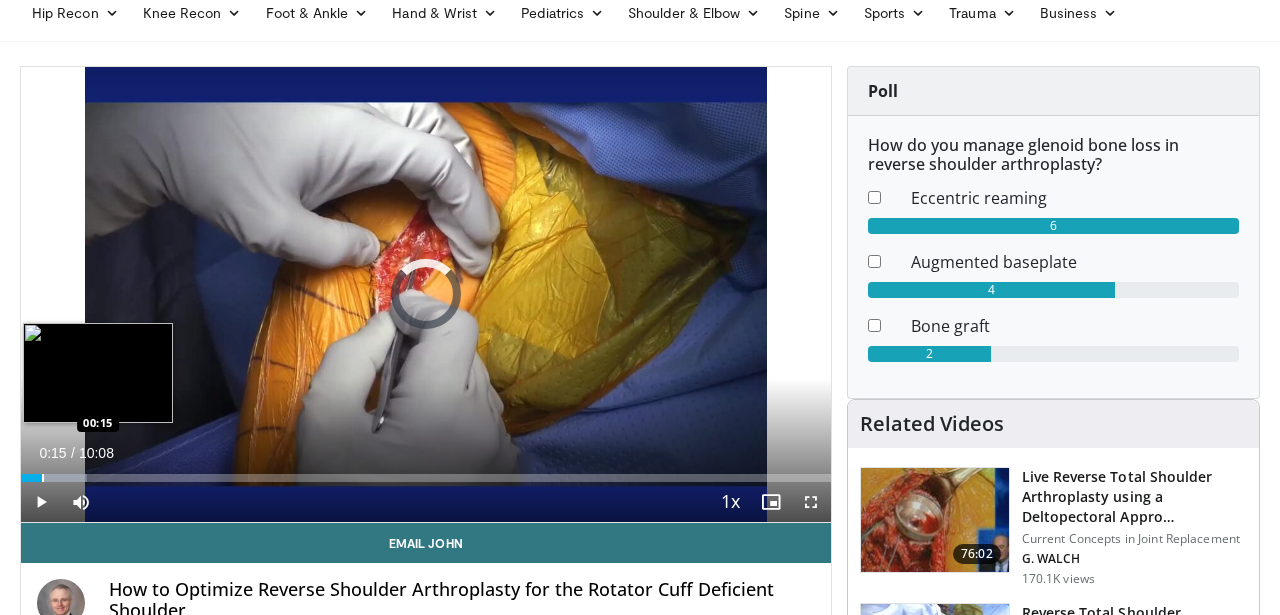 click at bounding box center [43, 478] 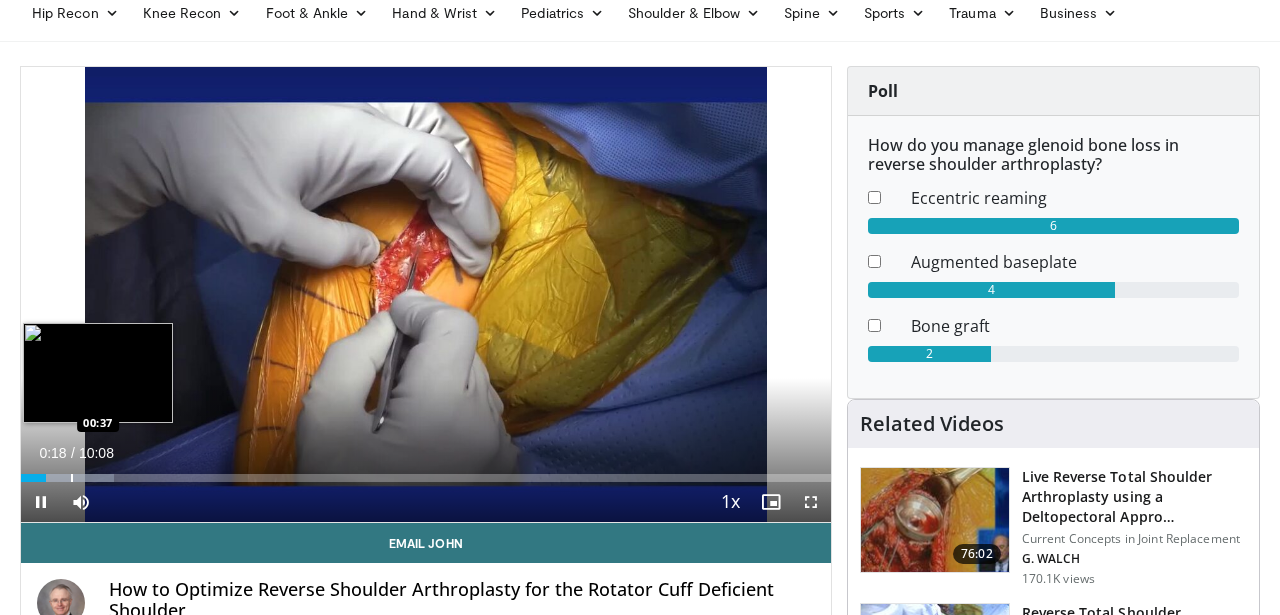 click at bounding box center [72, 478] 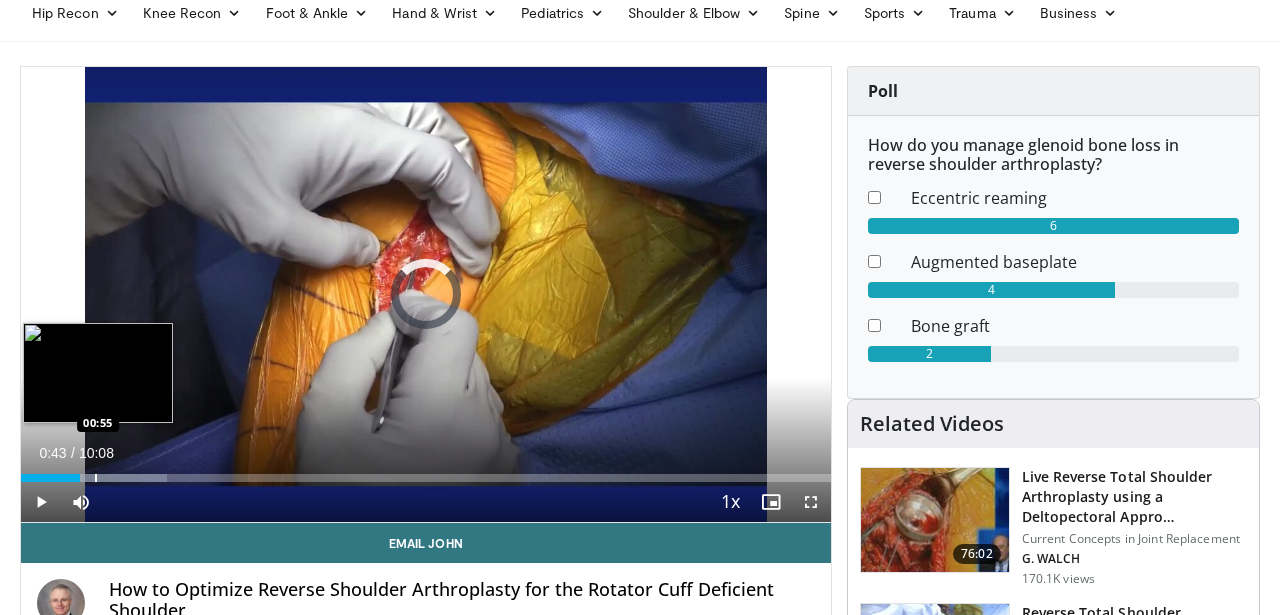 click on "Loaded :  18.03% 00:44 00:55" at bounding box center [426, 472] 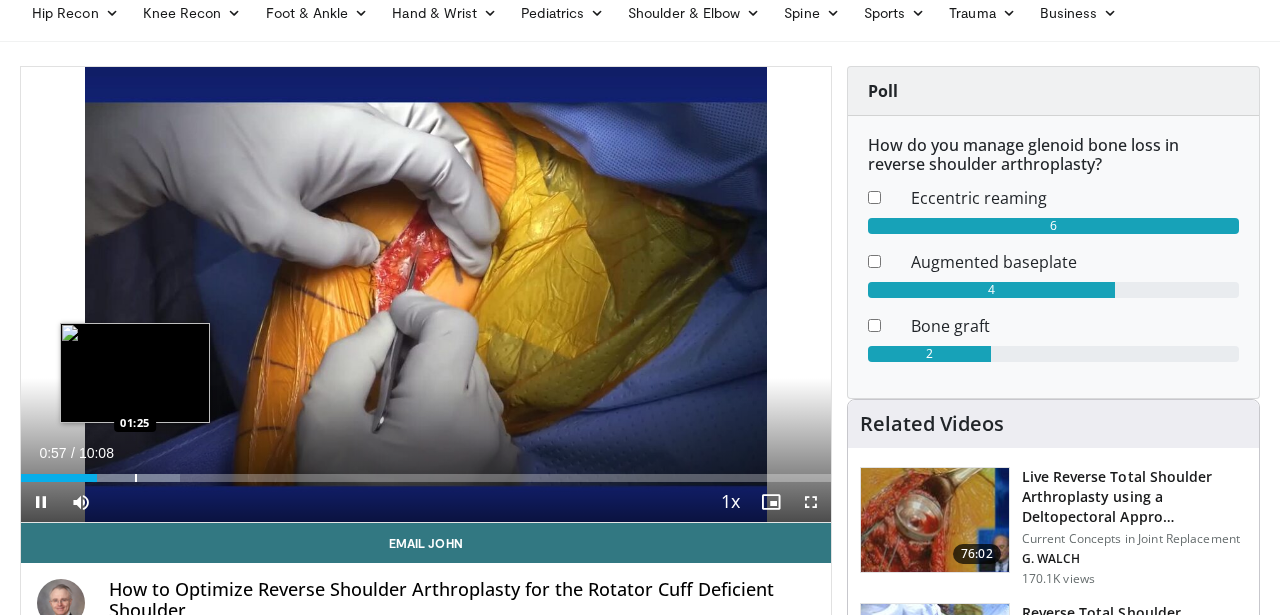 click on "Loaded :  19.67% 00:57 01:25" at bounding box center [426, 472] 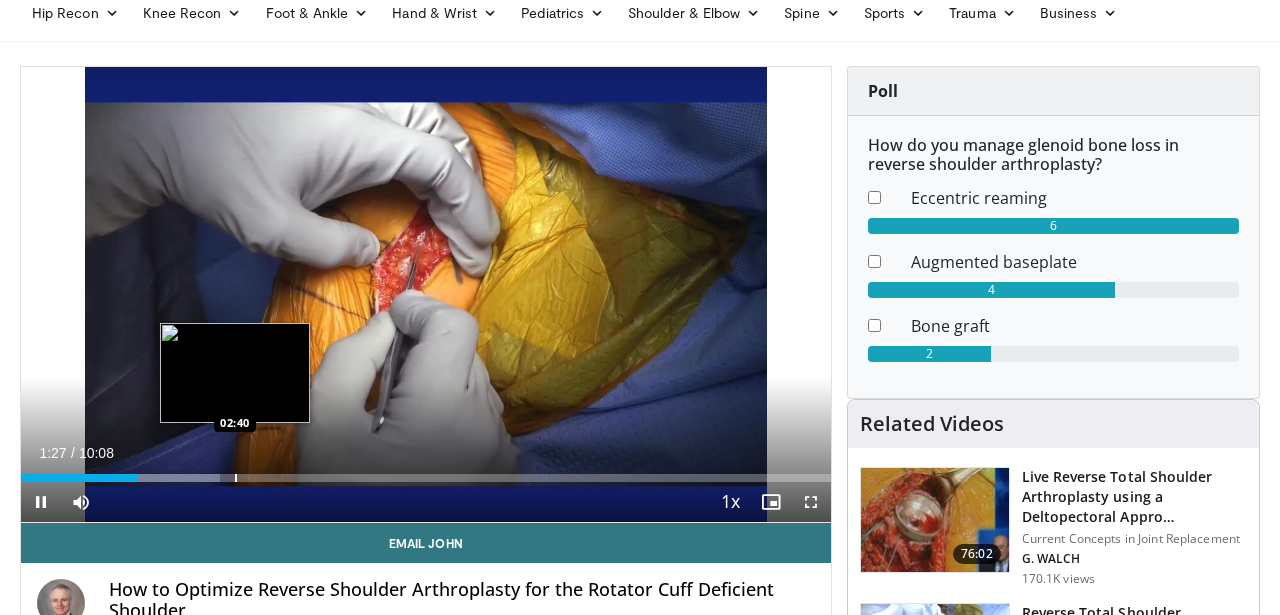 click on "Loaded :  24.59% 01:27 02:40" at bounding box center (426, 472) 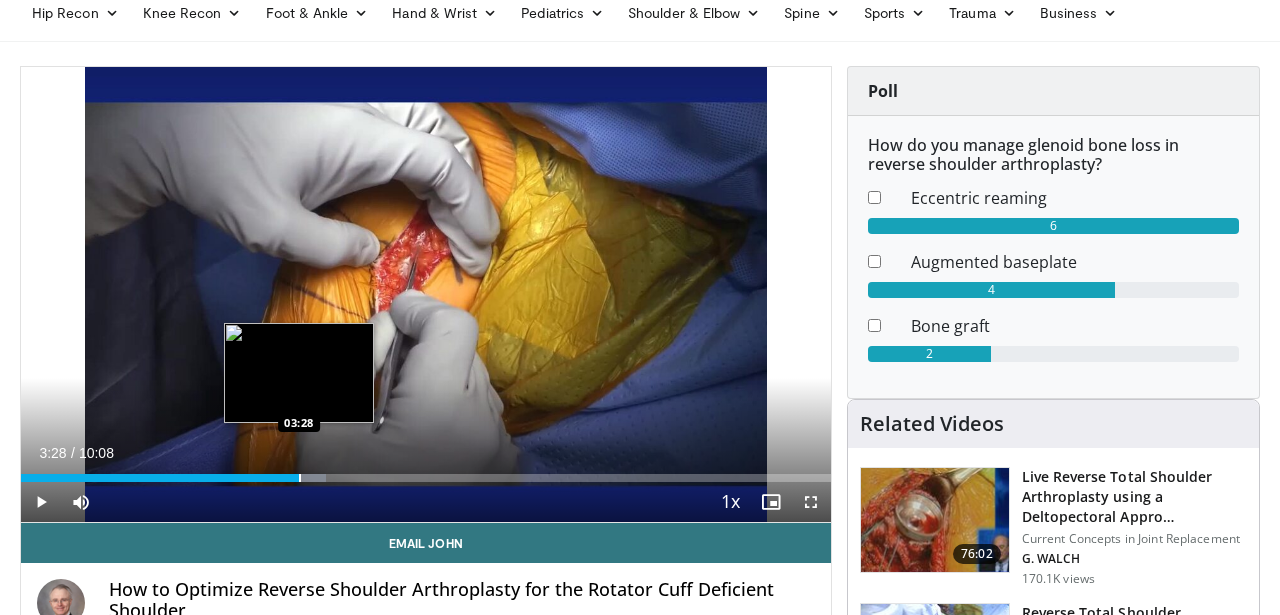 click on "Loaded :  37.71% 03:28 03:28" at bounding box center [426, 472] 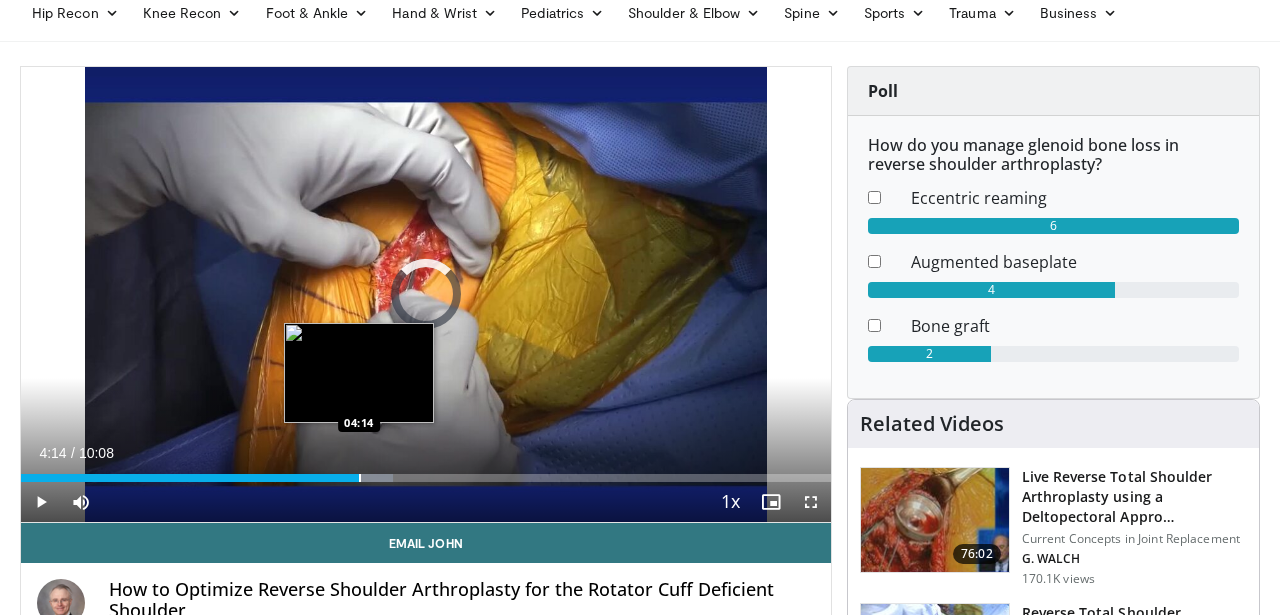 click at bounding box center [360, 478] 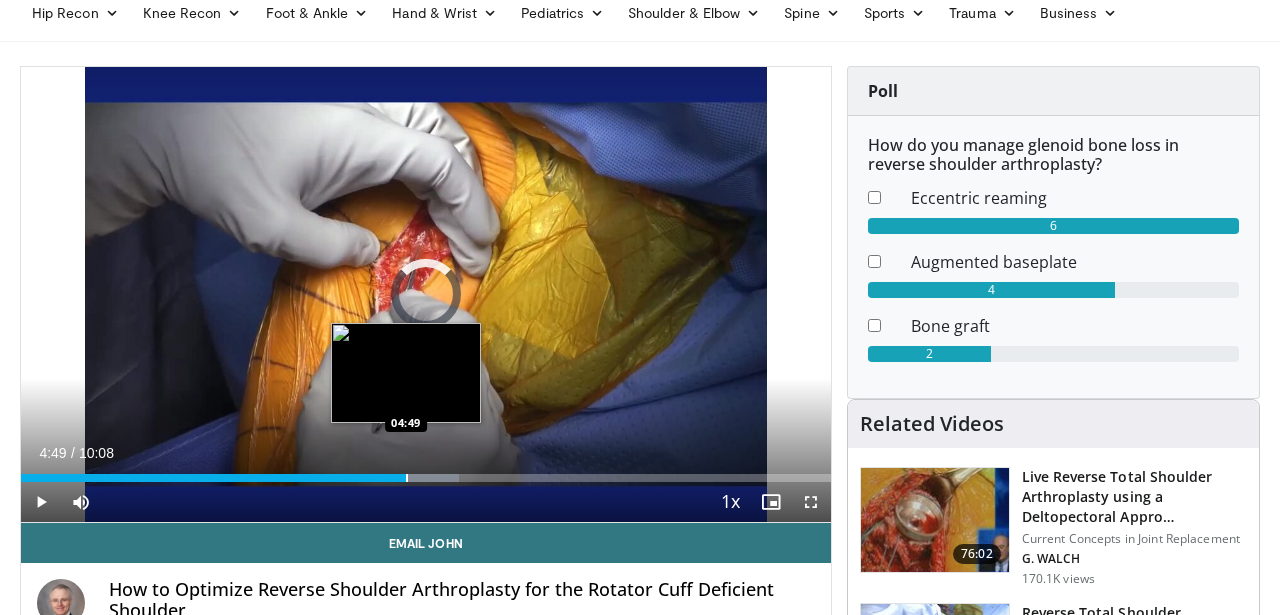 click at bounding box center [407, 478] 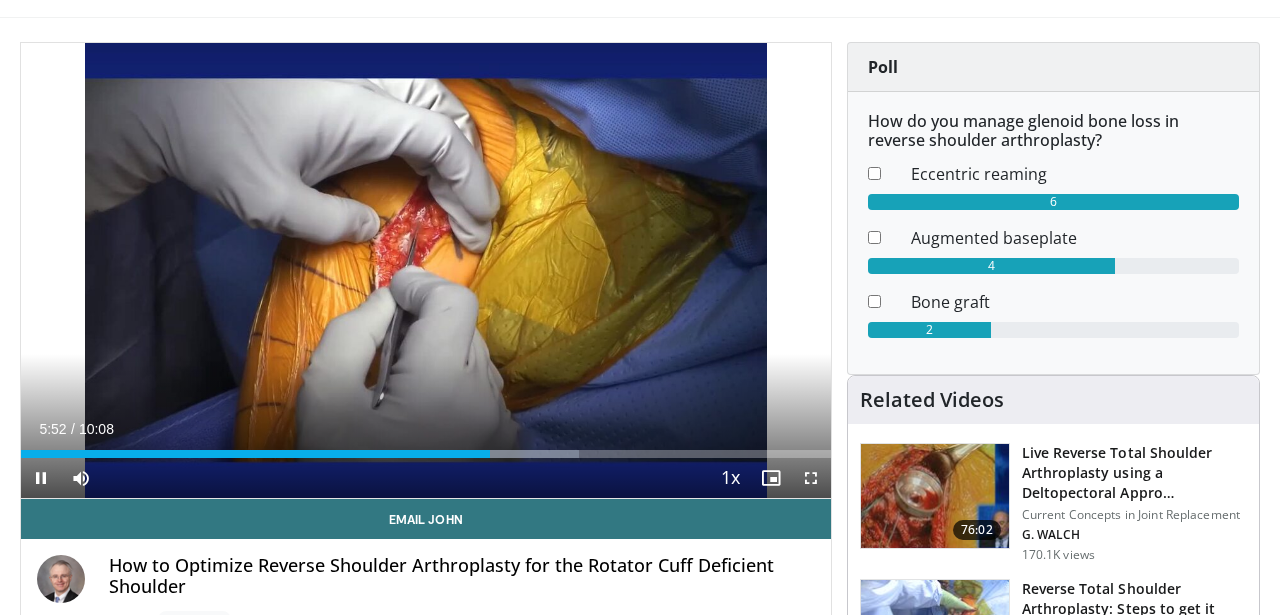 scroll, scrollTop: 117, scrollLeft: 0, axis: vertical 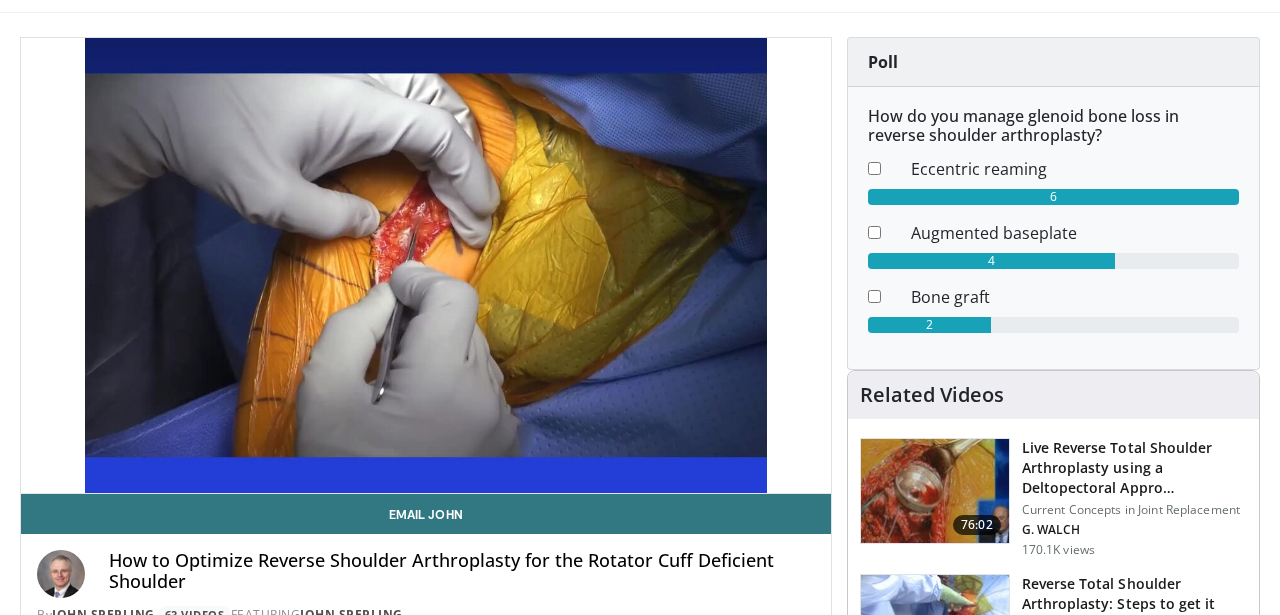 click at bounding box center (935, 491) 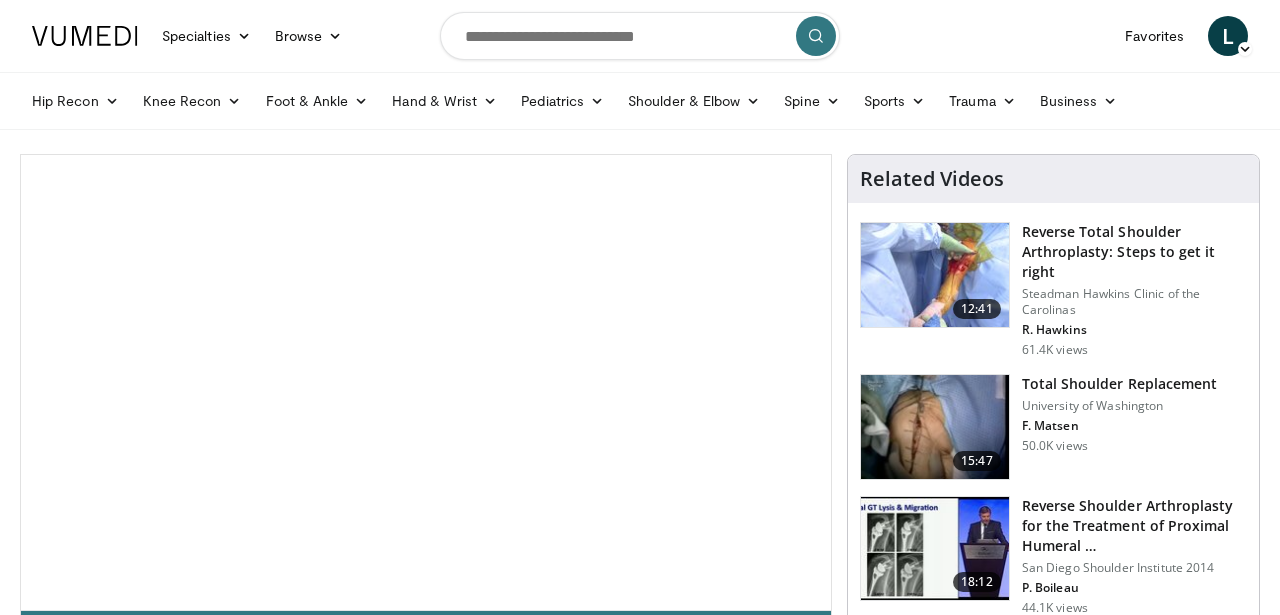 scroll, scrollTop: 0, scrollLeft: 0, axis: both 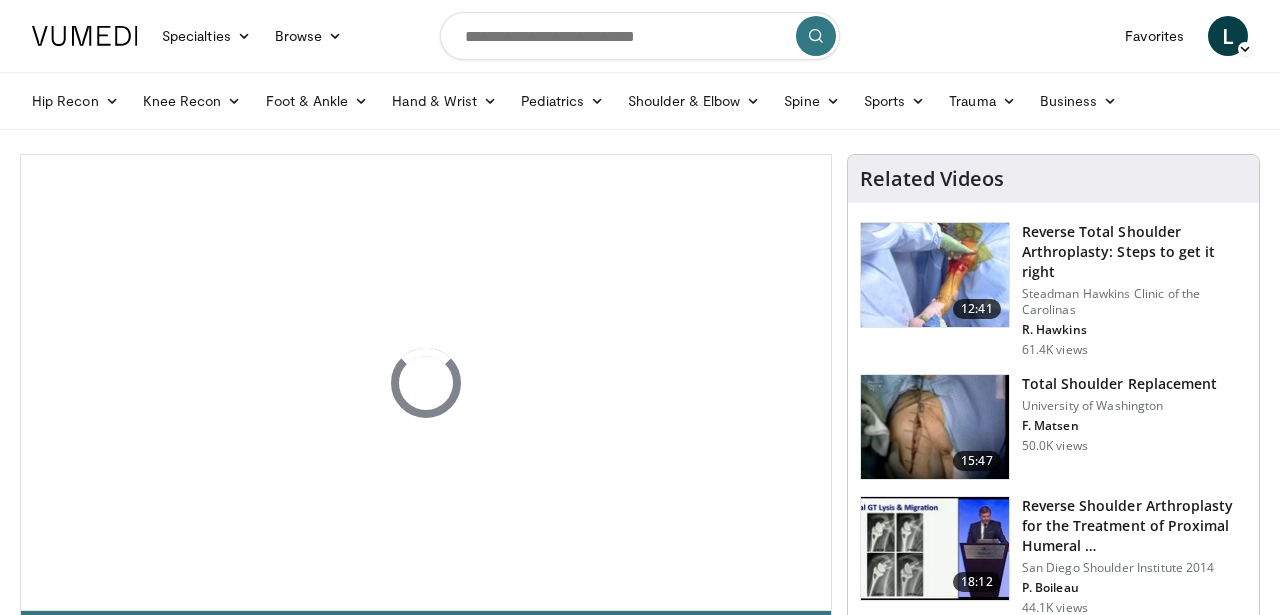 click at bounding box center (935, 275) 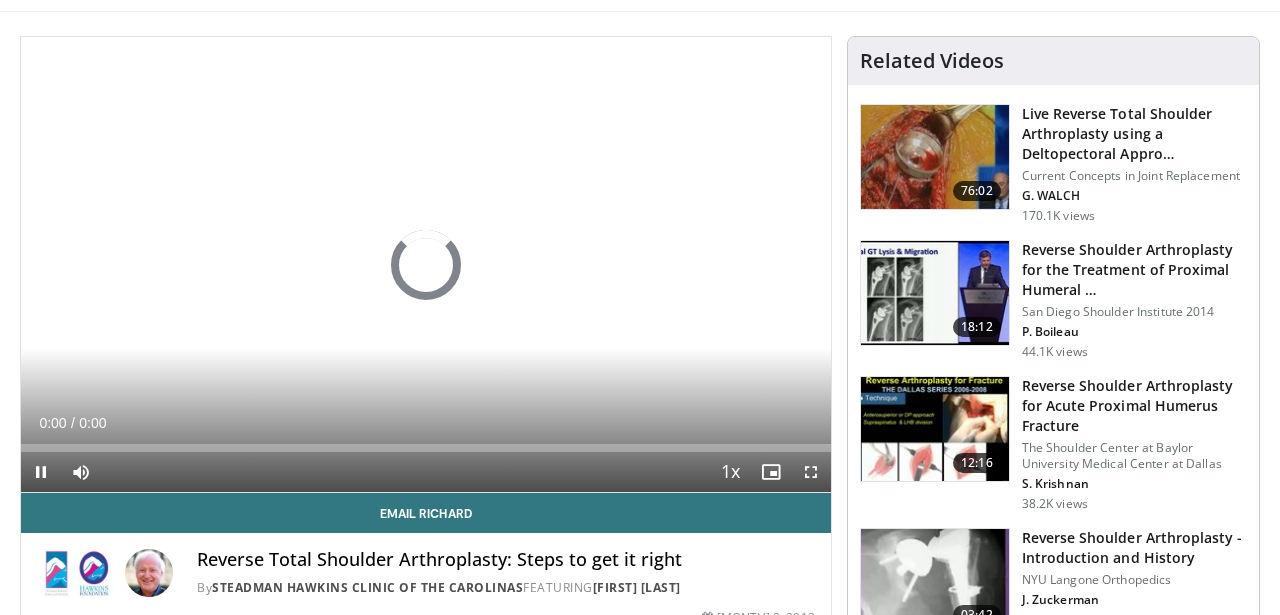 scroll, scrollTop: 97, scrollLeft: 0, axis: vertical 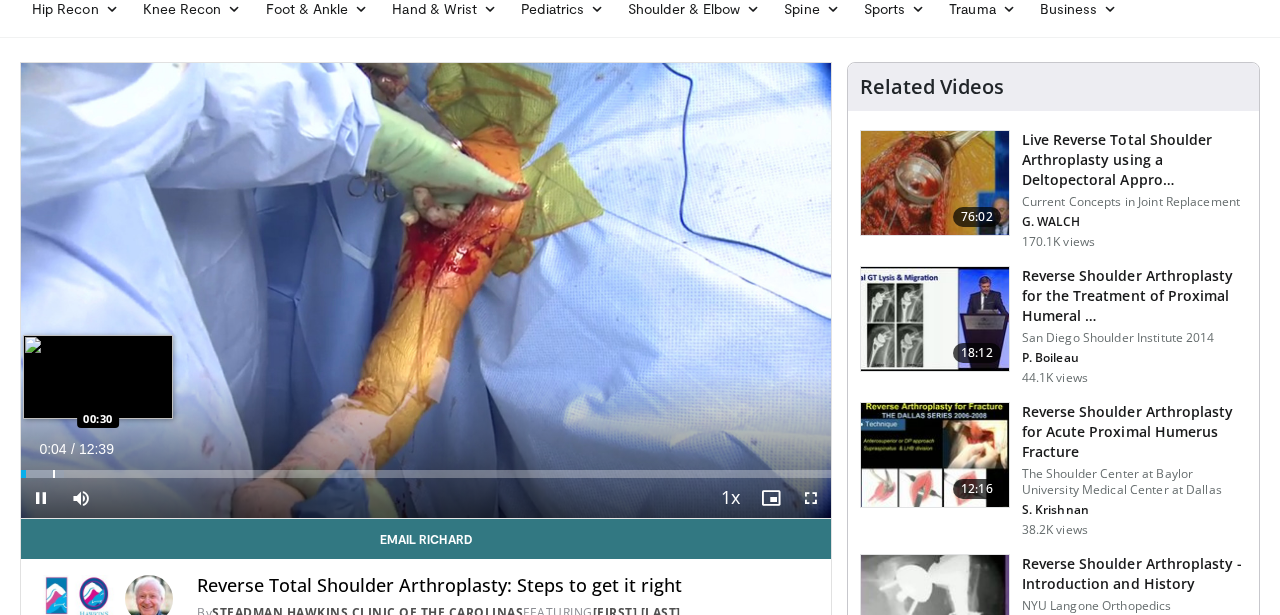 click on "Loaded :  5.25% 00:04 00:30" at bounding box center [426, 468] 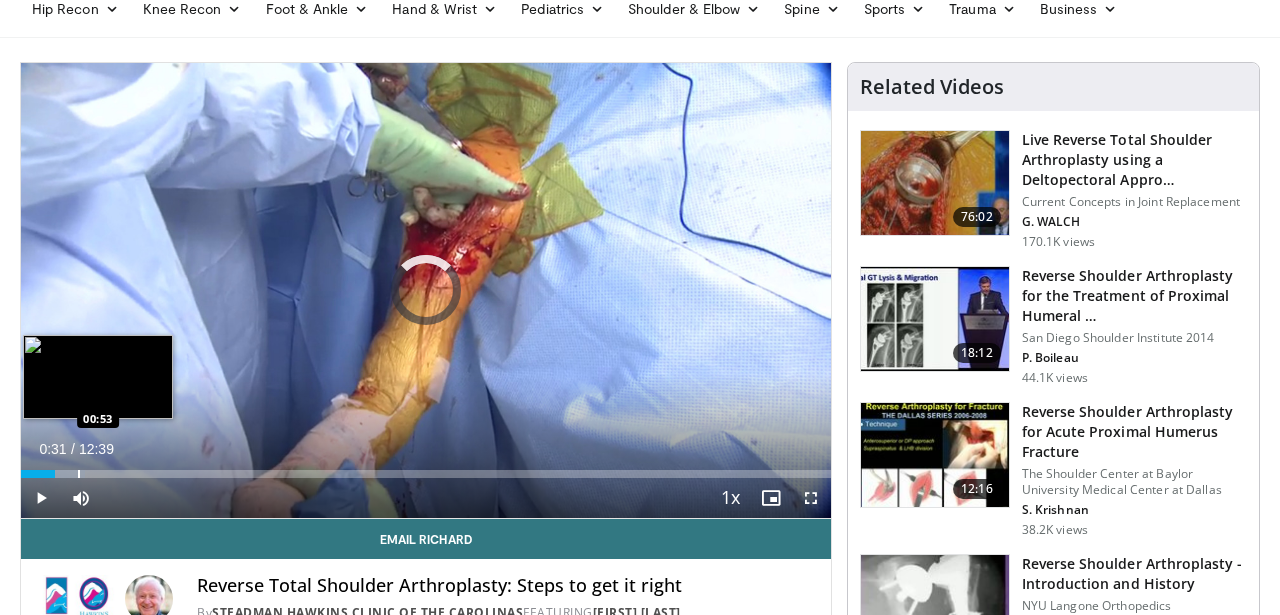click at bounding box center [79, 474] 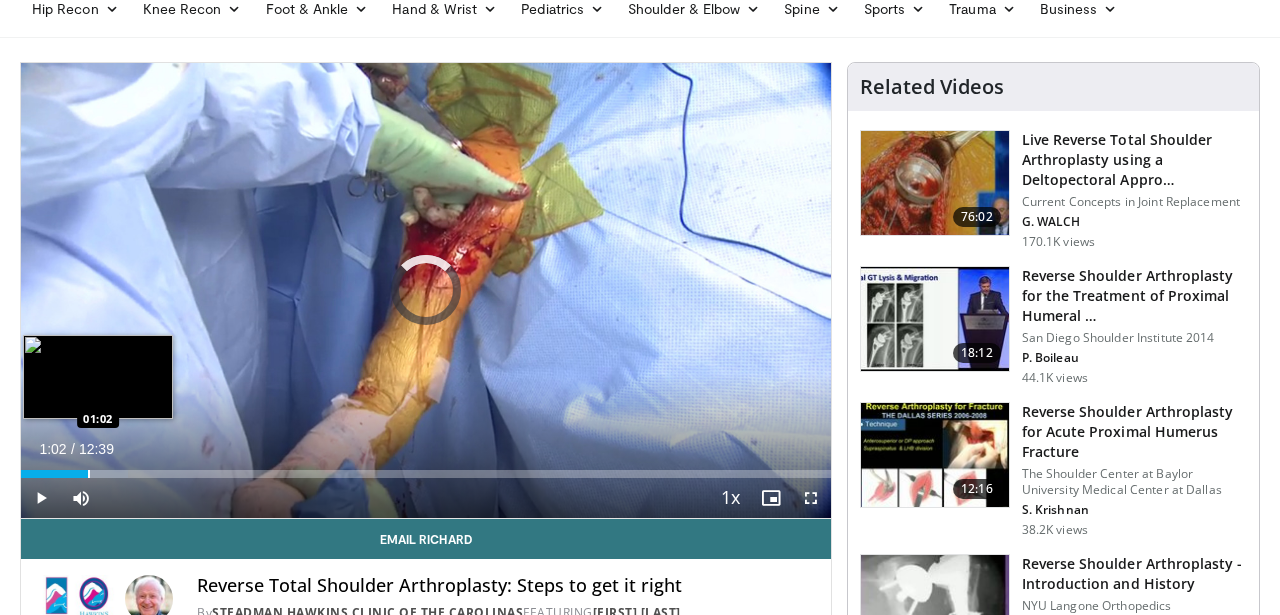 click at bounding box center [89, 474] 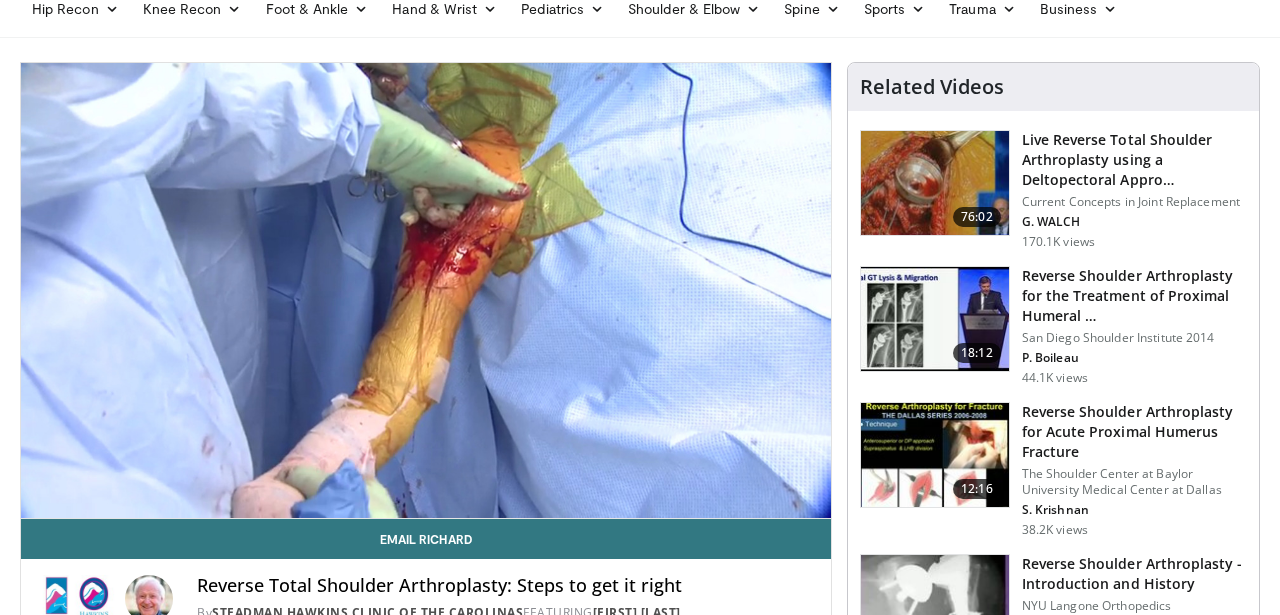 click on "10 seconds
Tap to unmute" at bounding box center [426, 290] 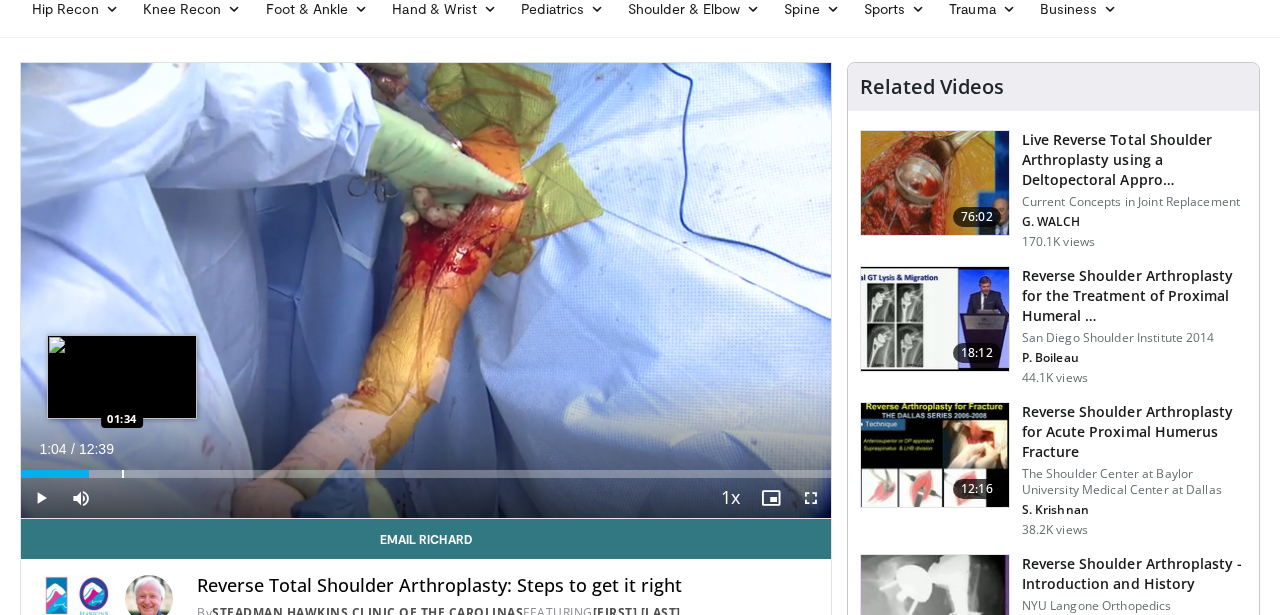 click at bounding box center (123, 474) 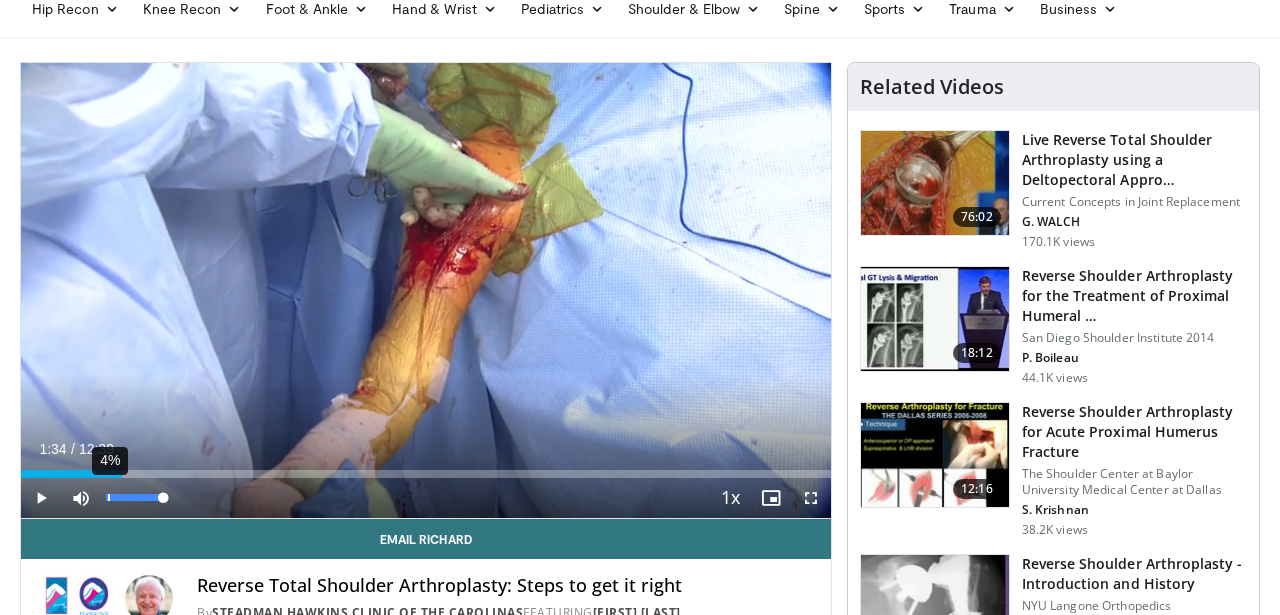 click on "4%" at bounding box center [135, 498] 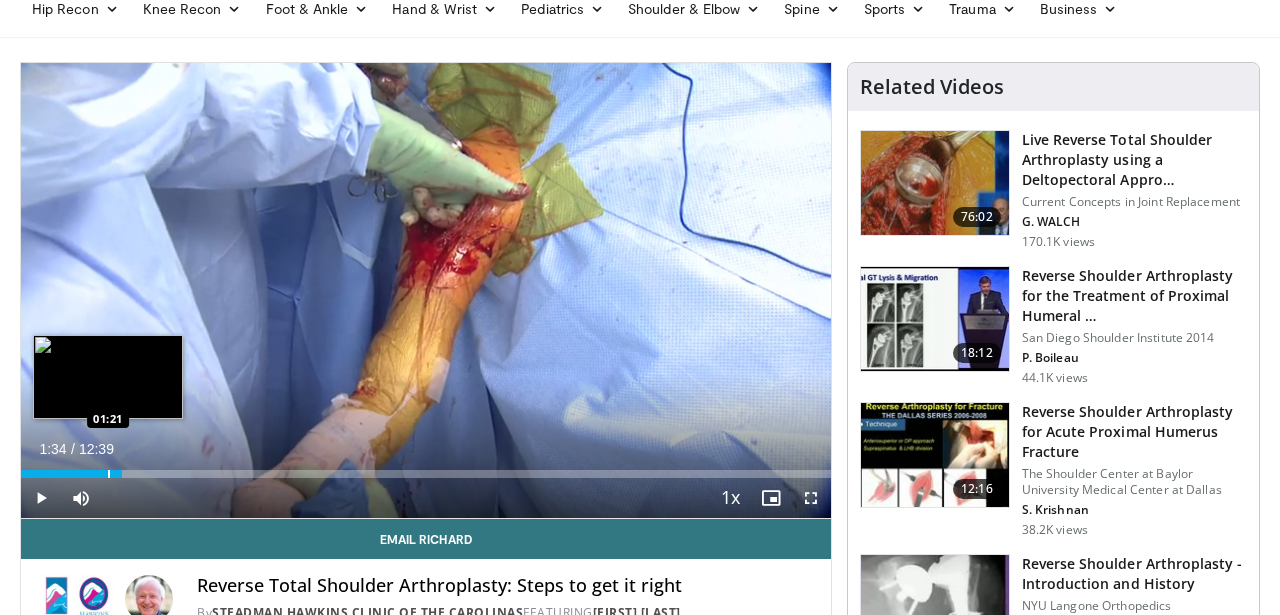 click at bounding box center [109, 474] 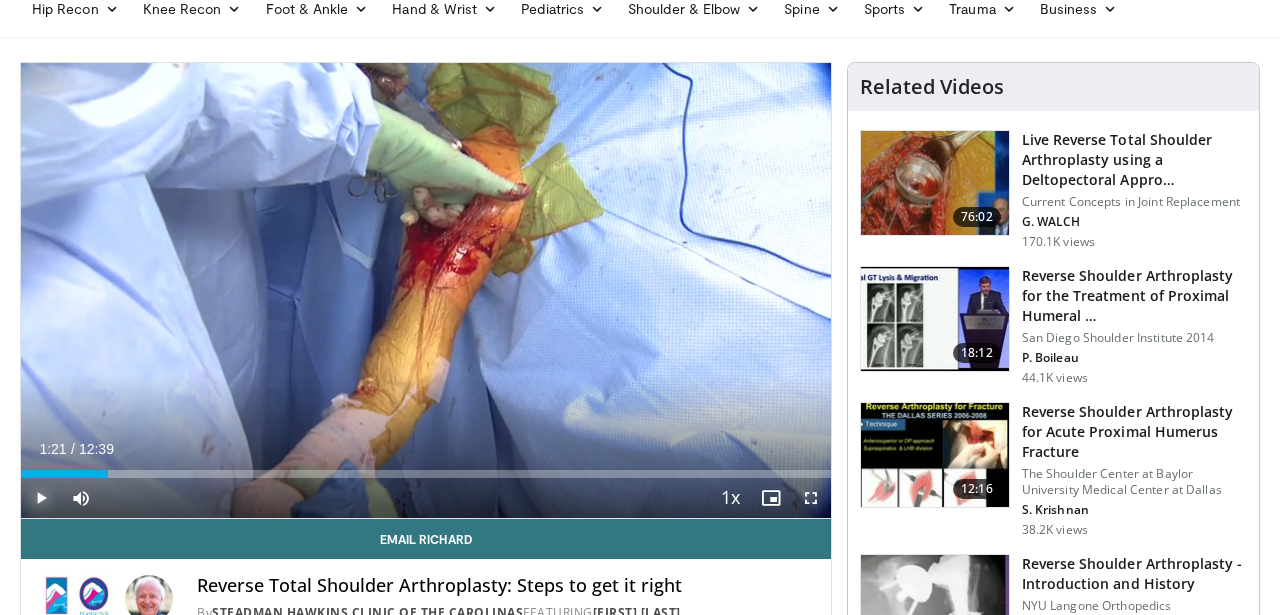 click at bounding box center [41, 498] 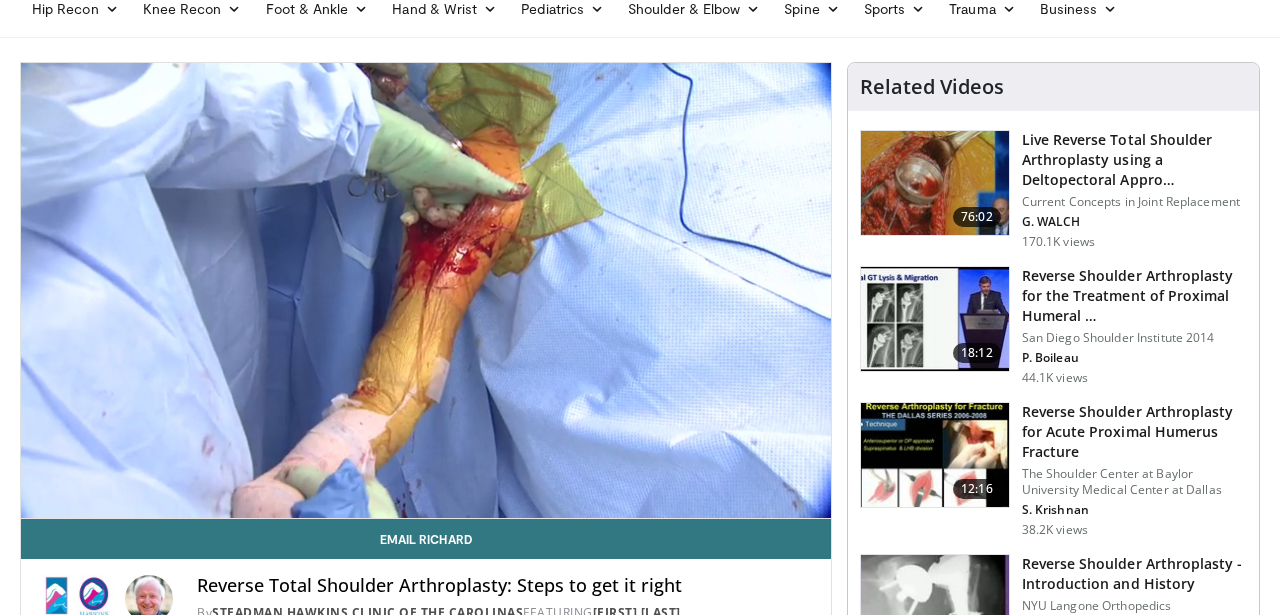 scroll, scrollTop: 86, scrollLeft: 0, axis: vertical 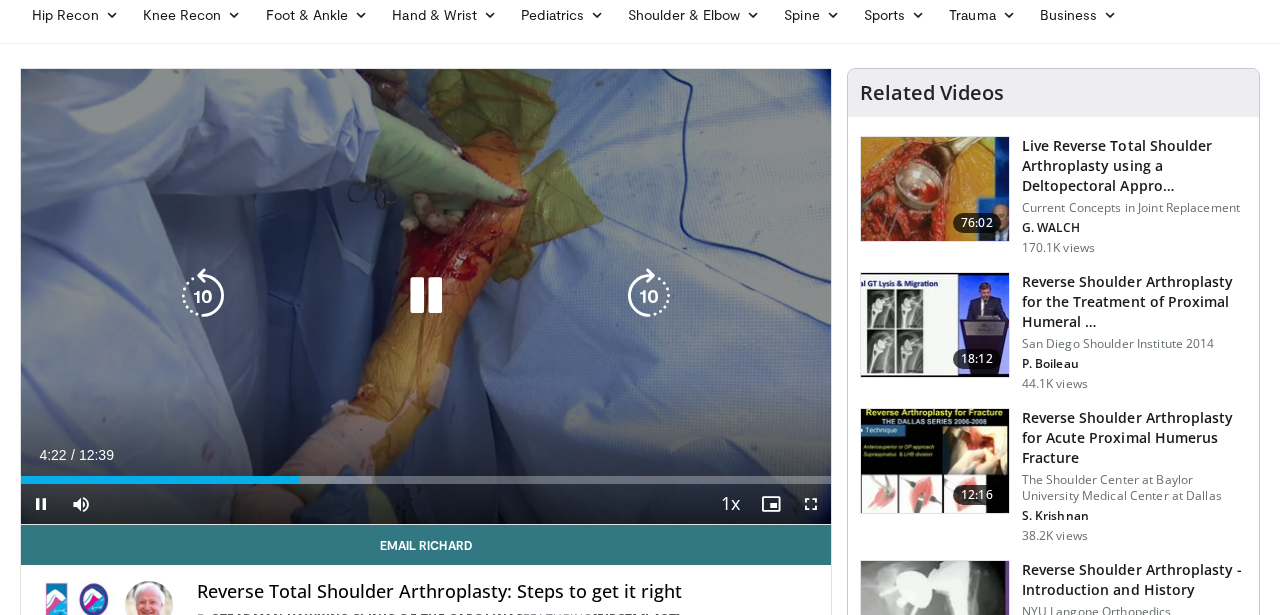 click on "10 seconds
Tap to unmute" at bounding box center (426, 296) 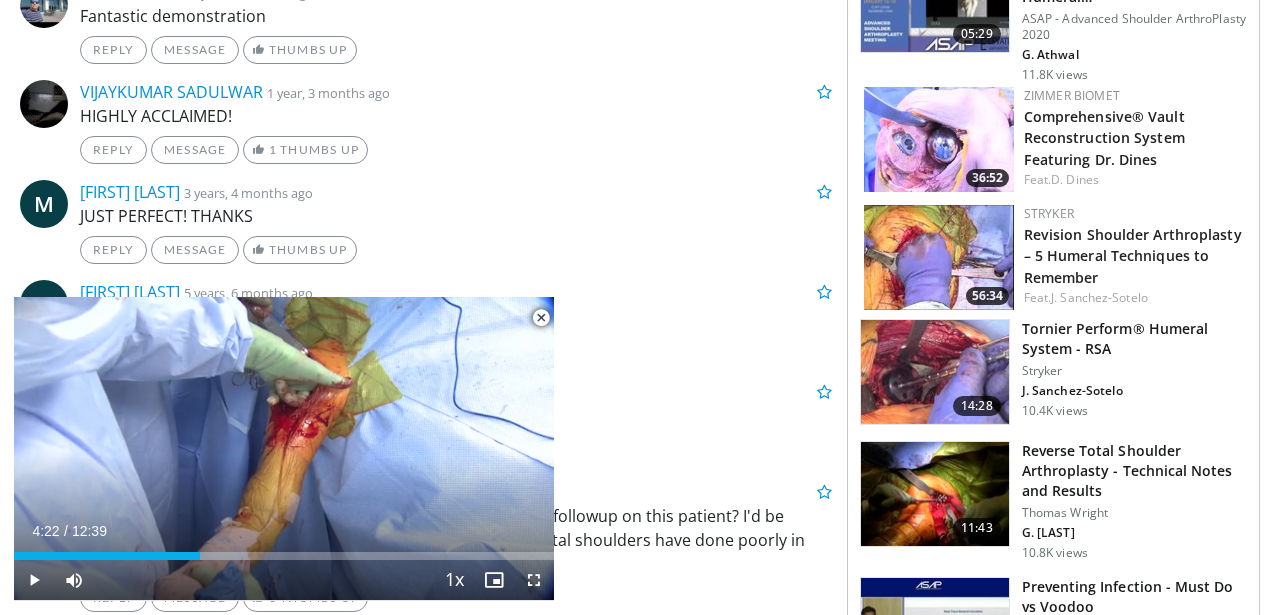 scroll, scrollTop: 1338, scrollLeft: 0, axis: vertical 